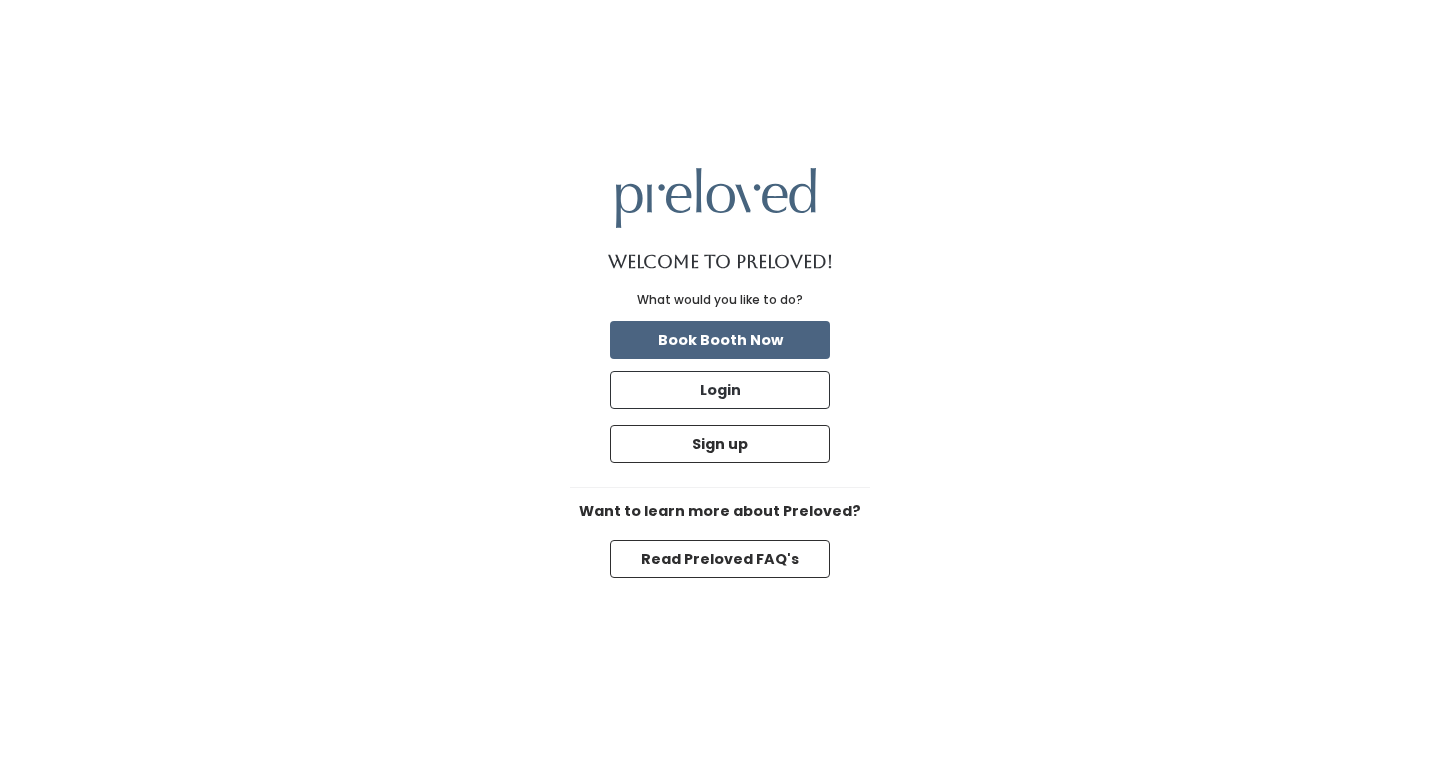 scroll, scrollTop: 0, scrollLeft: 0, axis: both 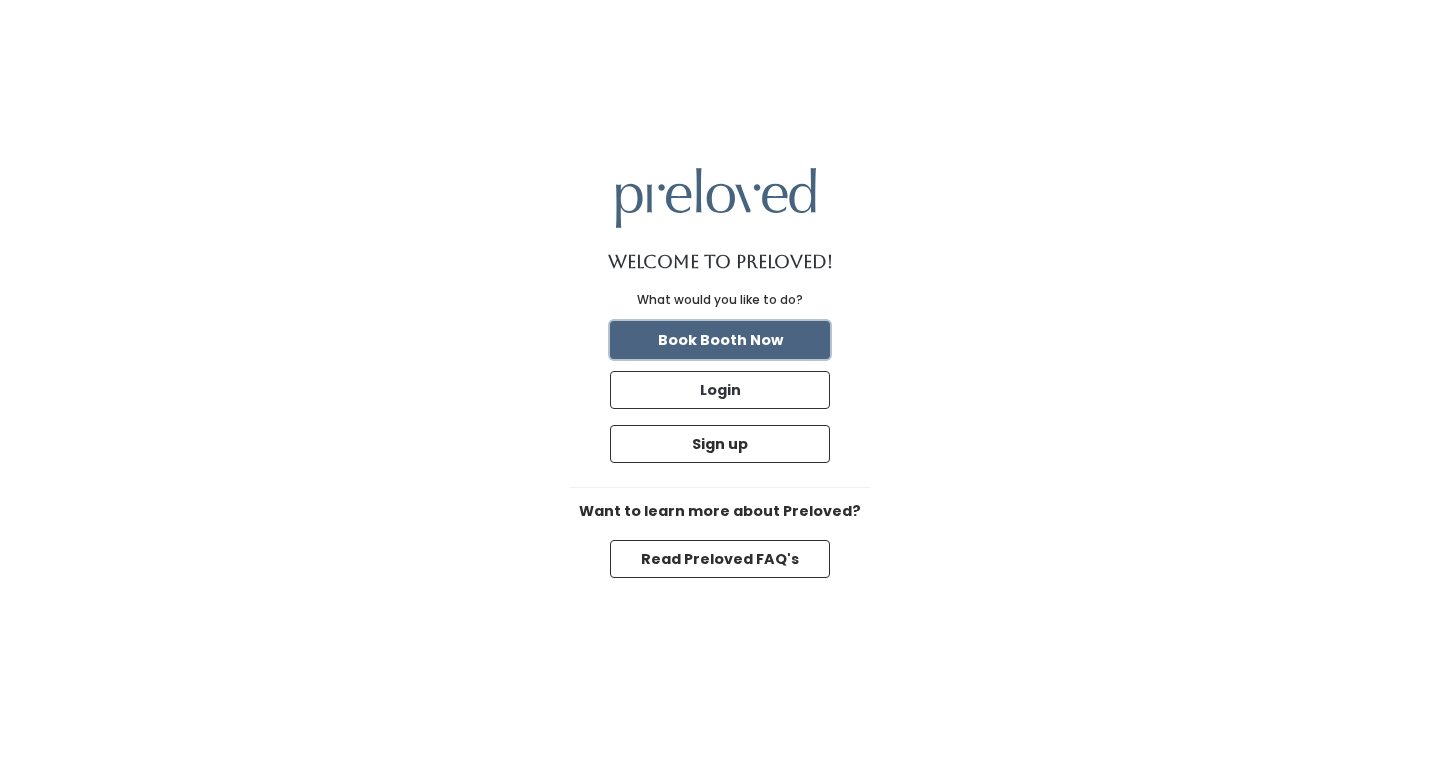 click on "Book Booth Now" at bounding box center [720, 340] 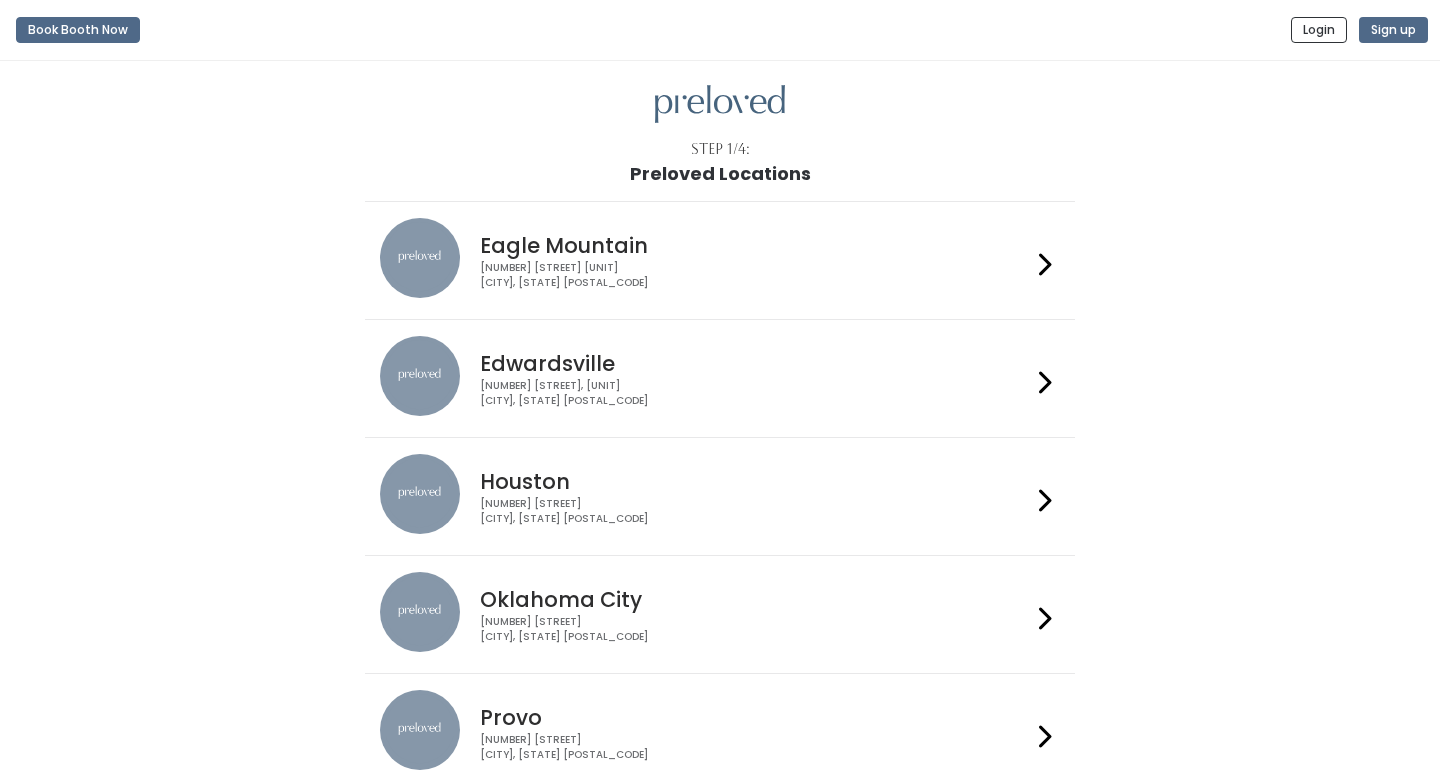 scroll, scrollTop: 0, scrollLeft: 0, axis: both 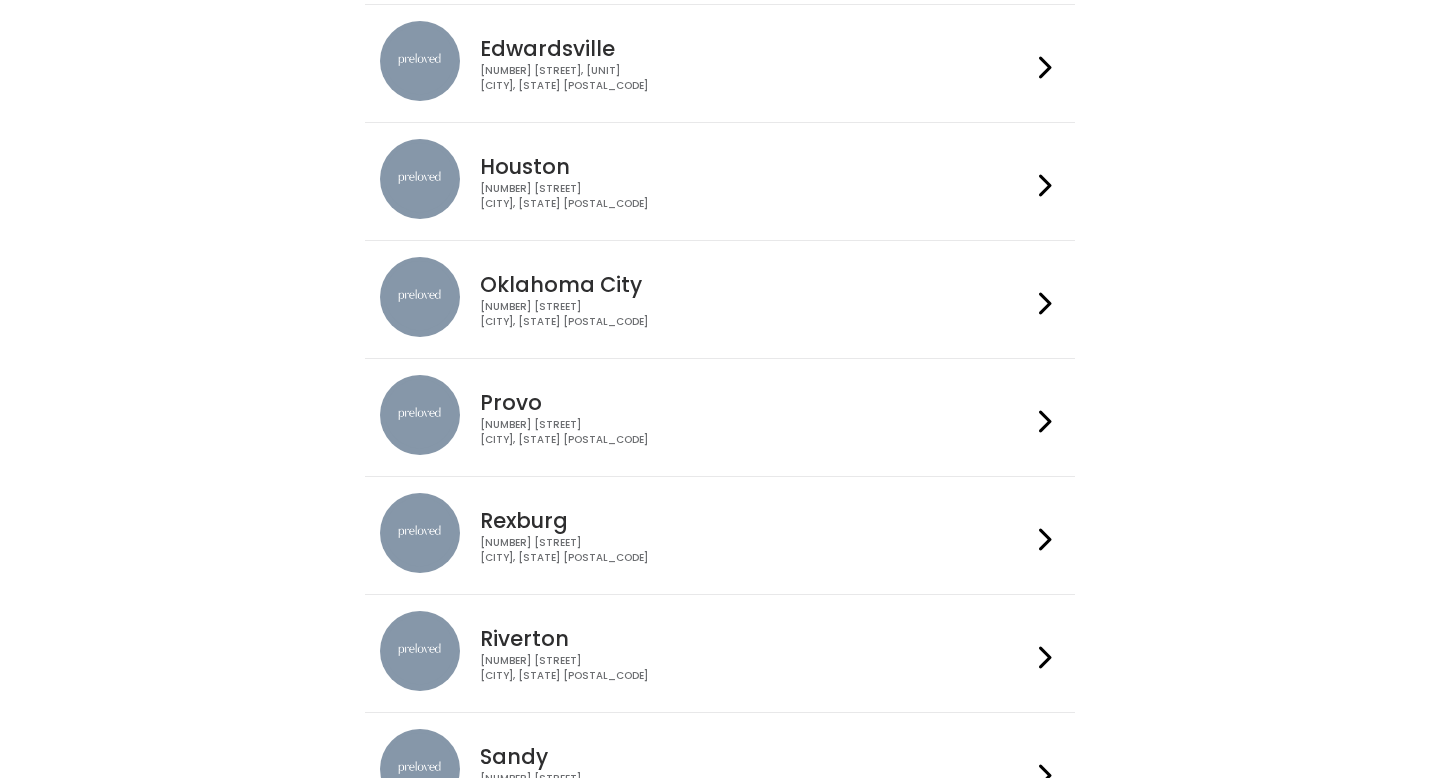 click on "[CITY]
[NUMBER] [STREET]
[CITY], [STATE] [POSTAL_CODE]" at bounding box center [755, 432] 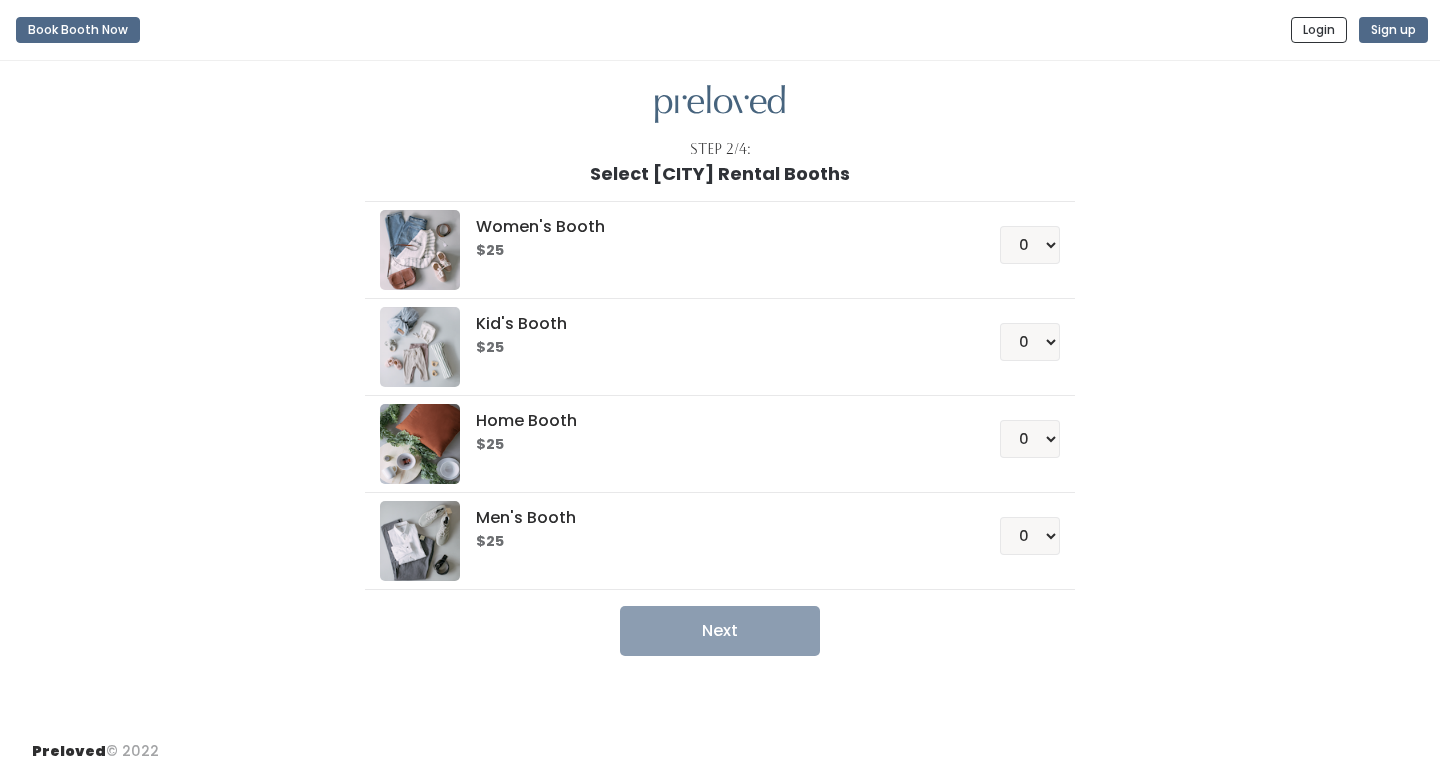 scroll, scrollTop: 0, scrollLeft: 0, axis: both 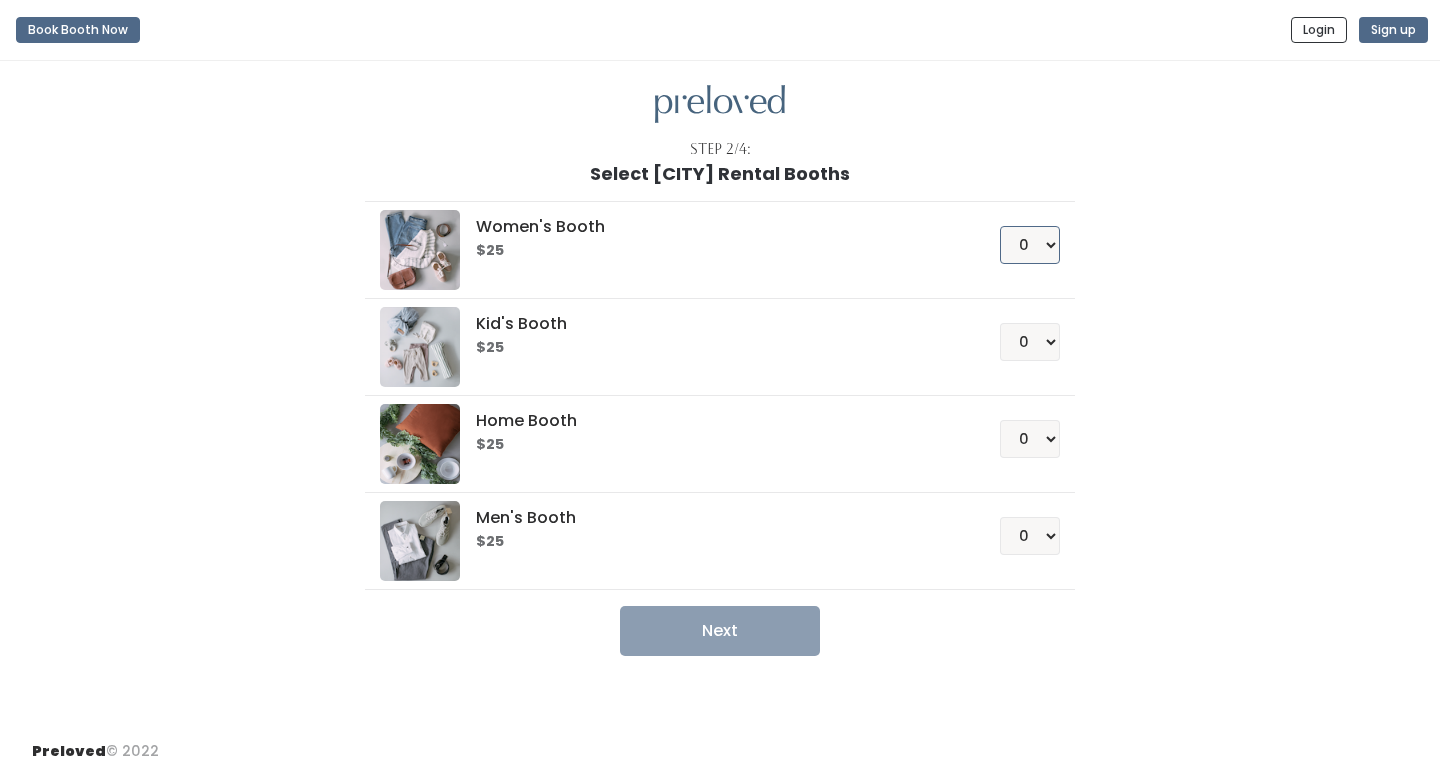 click on "0
1
2
3
4" at bounding box center (1030, 245) 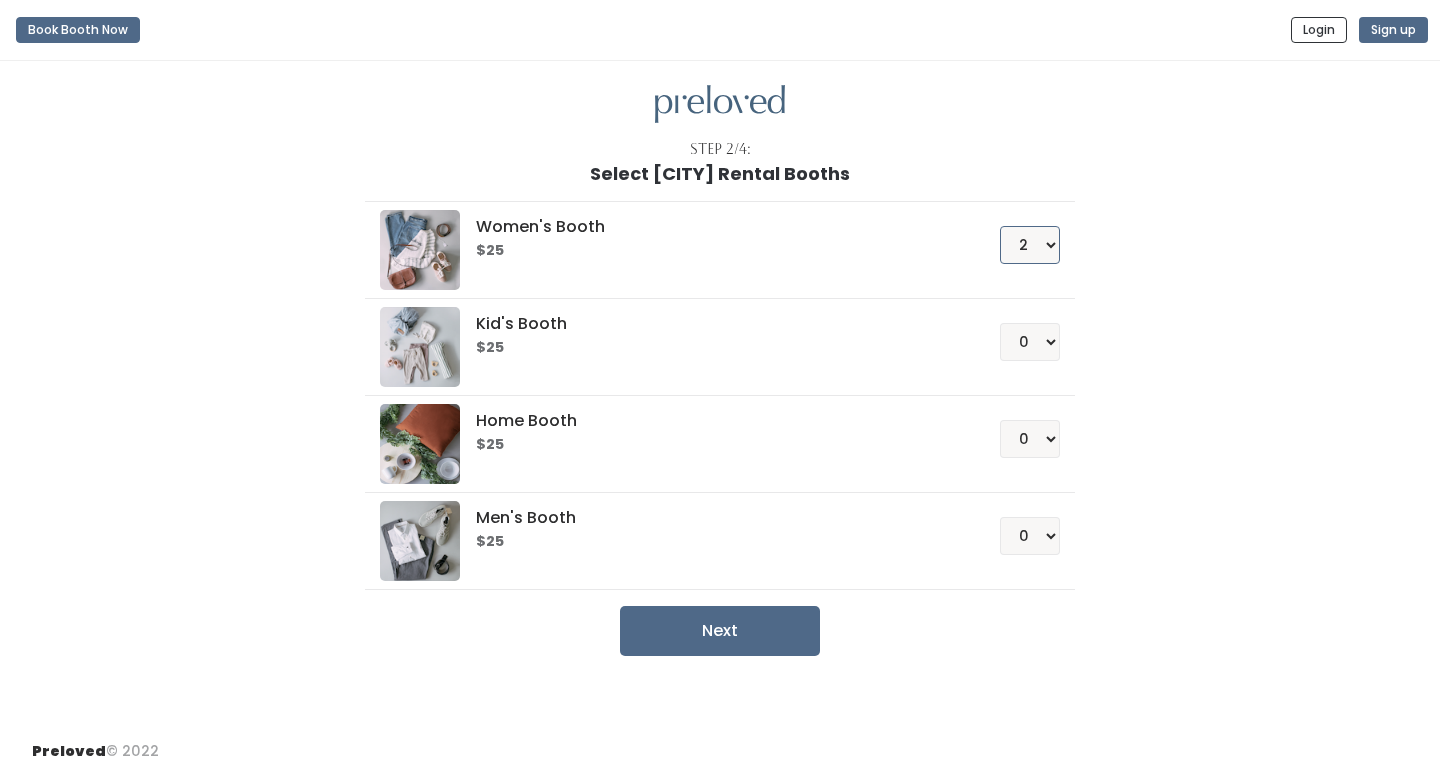 click on "0
1
2
3
4" at bounding box center [1030, 245] 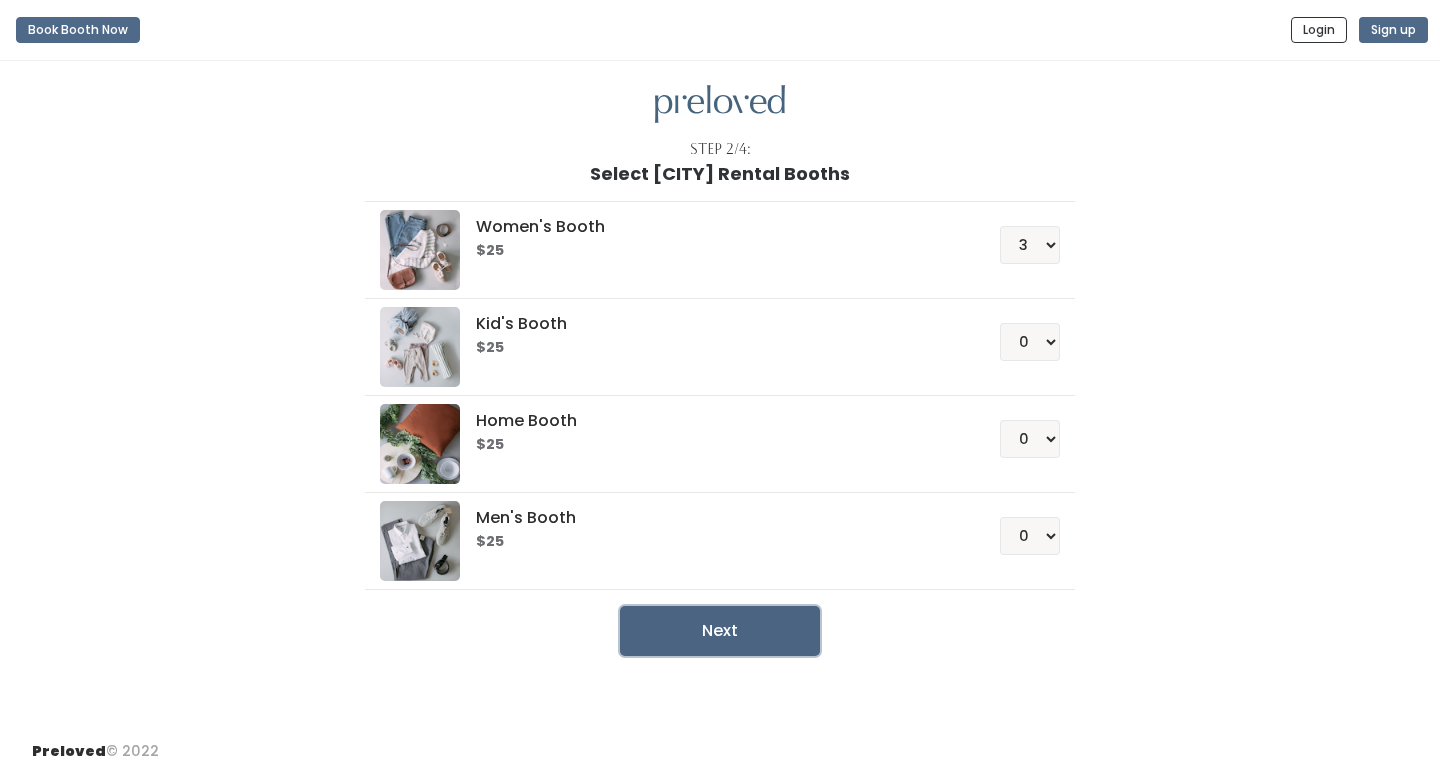 click on "Next" at bounding box center (720, 631) 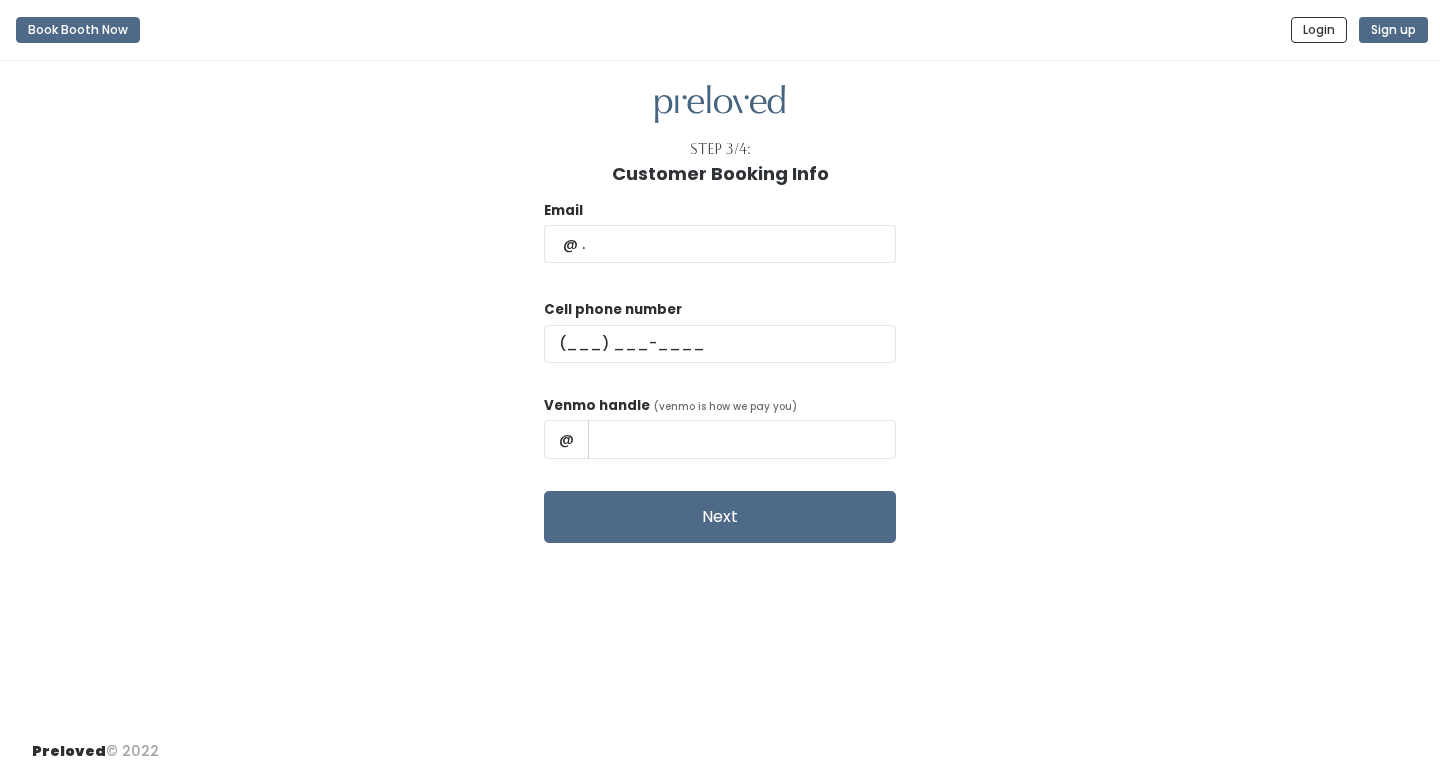 scroll, scrollTop: 0, scrollLeft: 0, axis: both 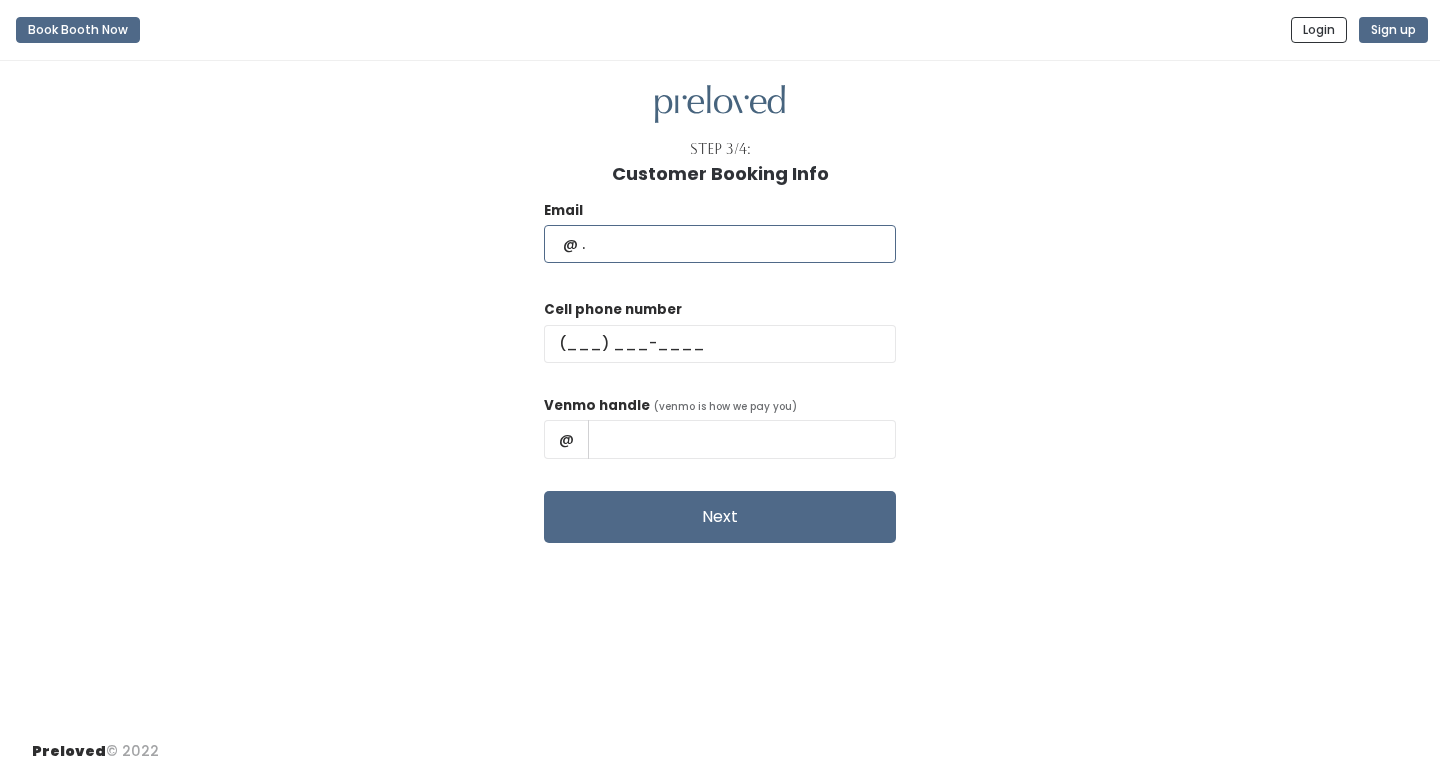 click at bounding box center (720, 244) 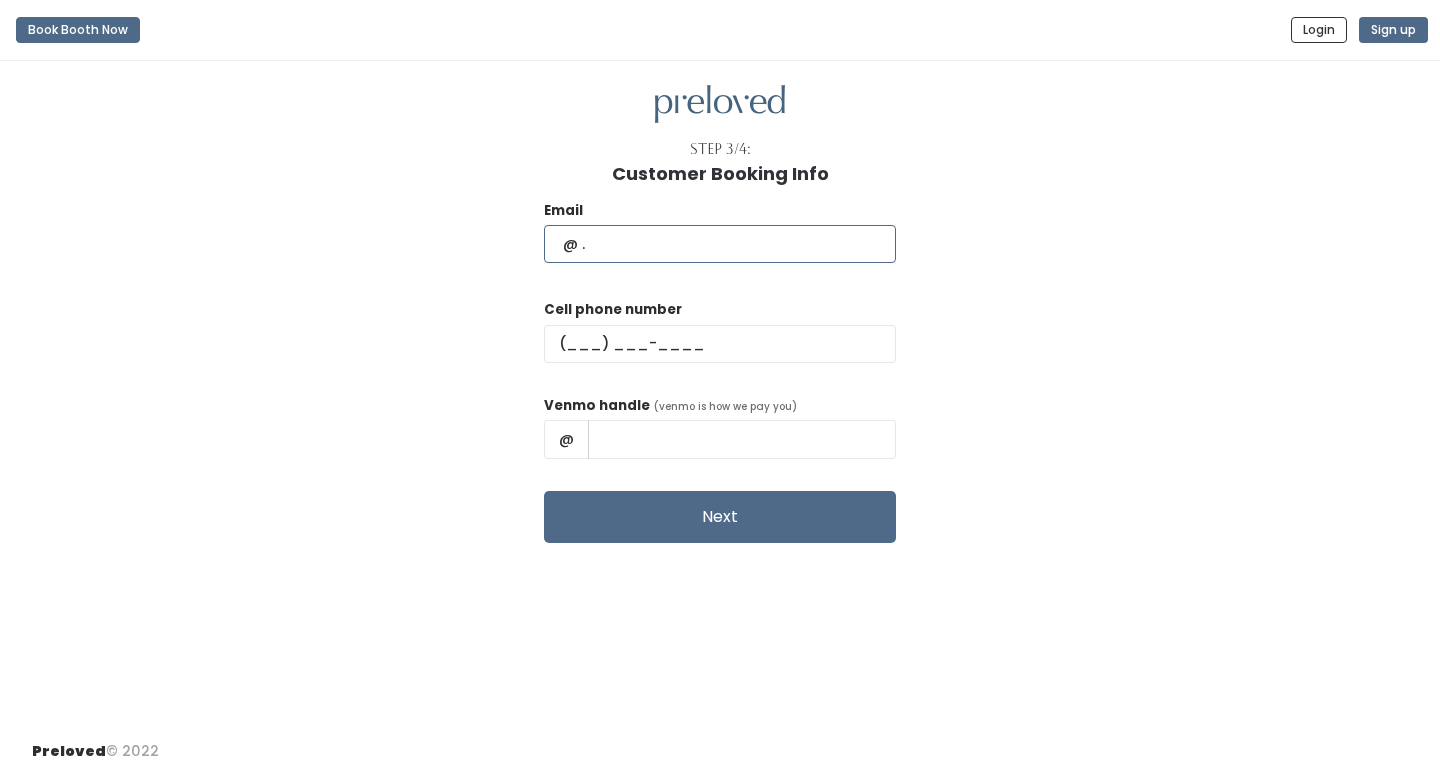 type on "fangumele@gmail.com" 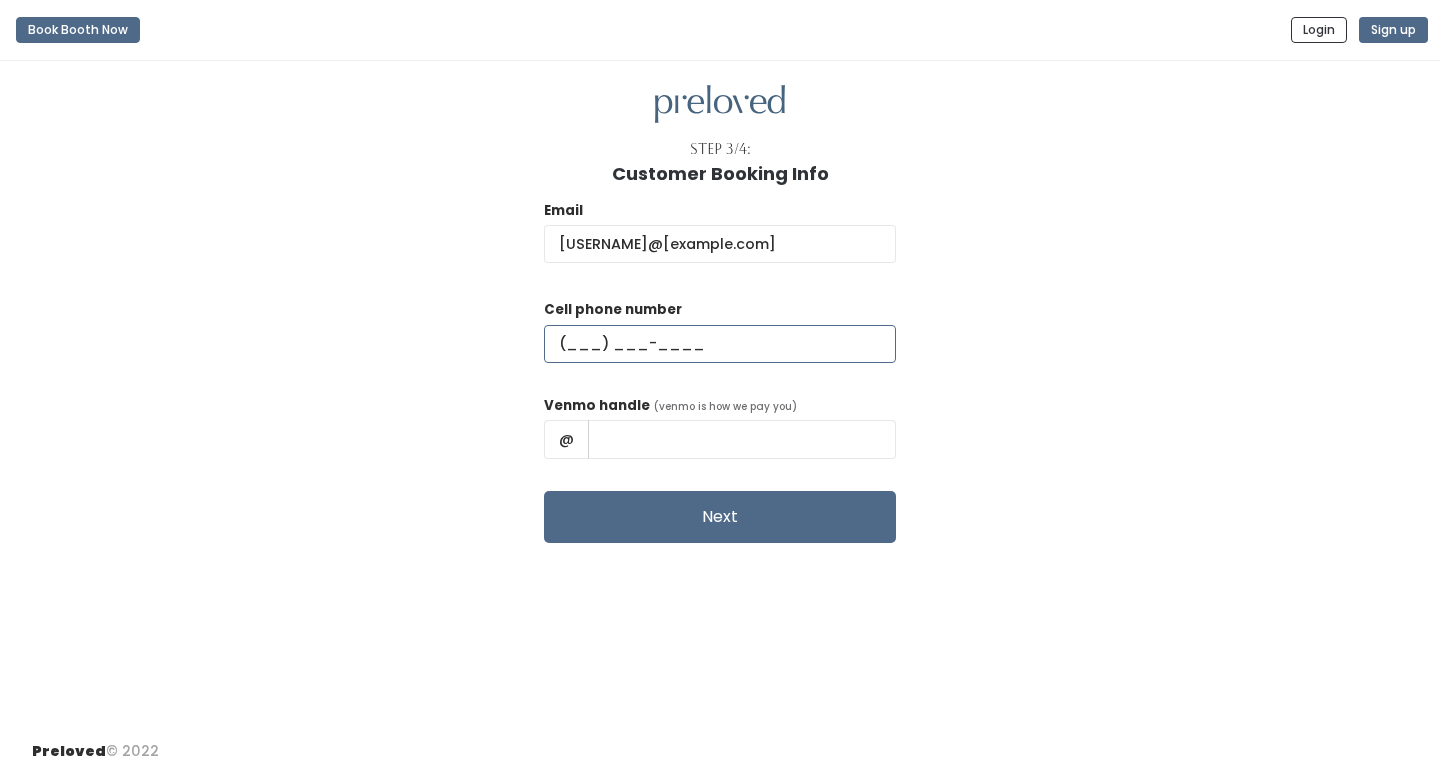 type on "(385) 457-5388" 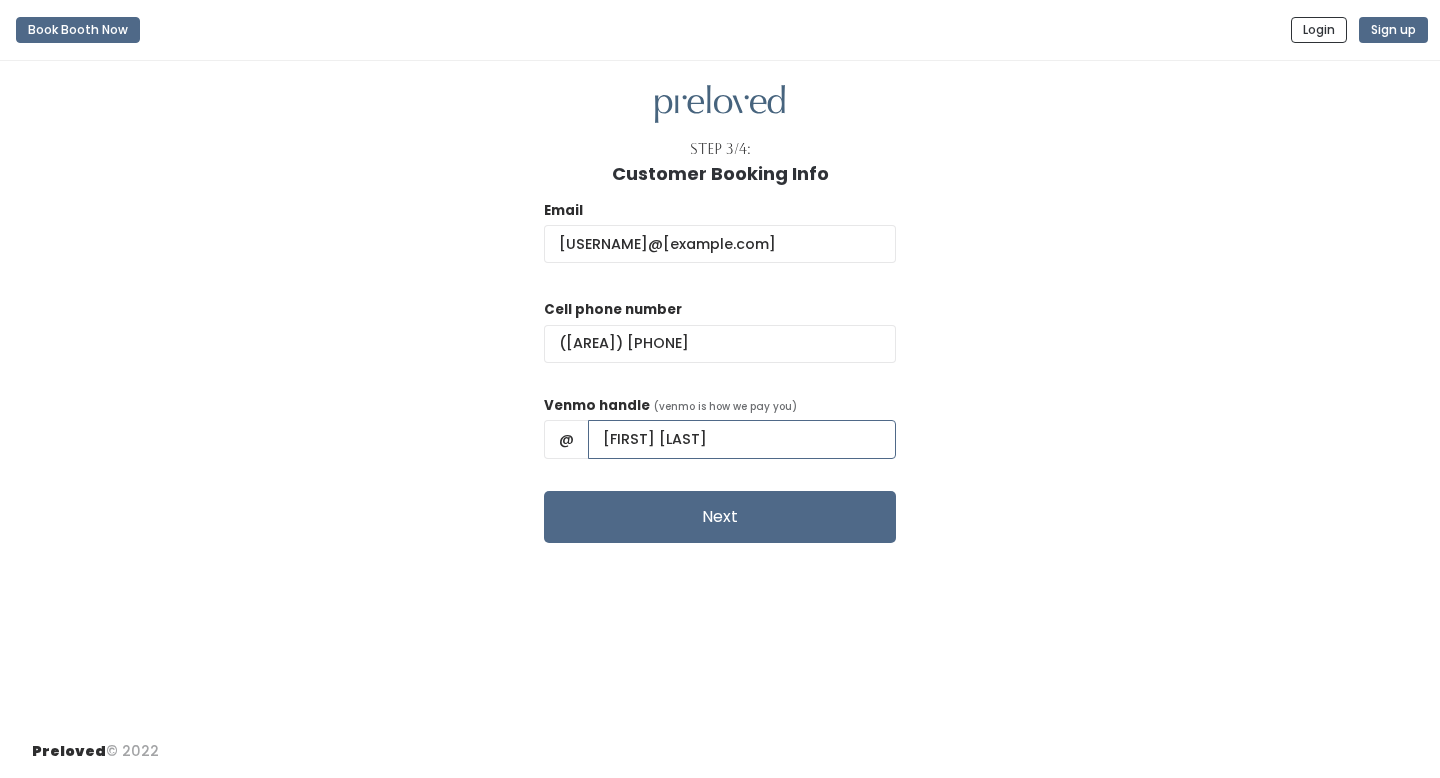 click on "Mele Fangu" at bounding box center [742, 439] 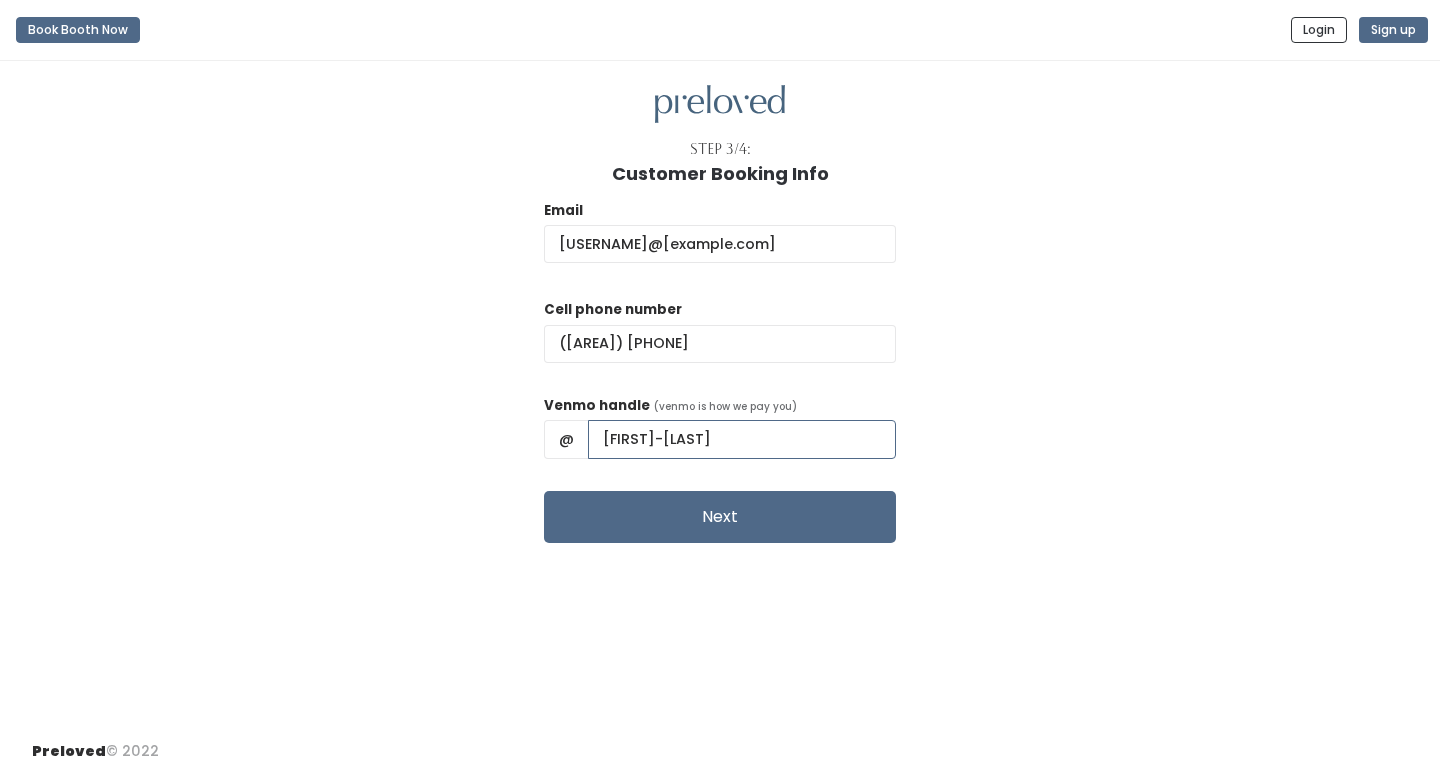 click on "Mele-Fangu" at bounding box center (742, 439) 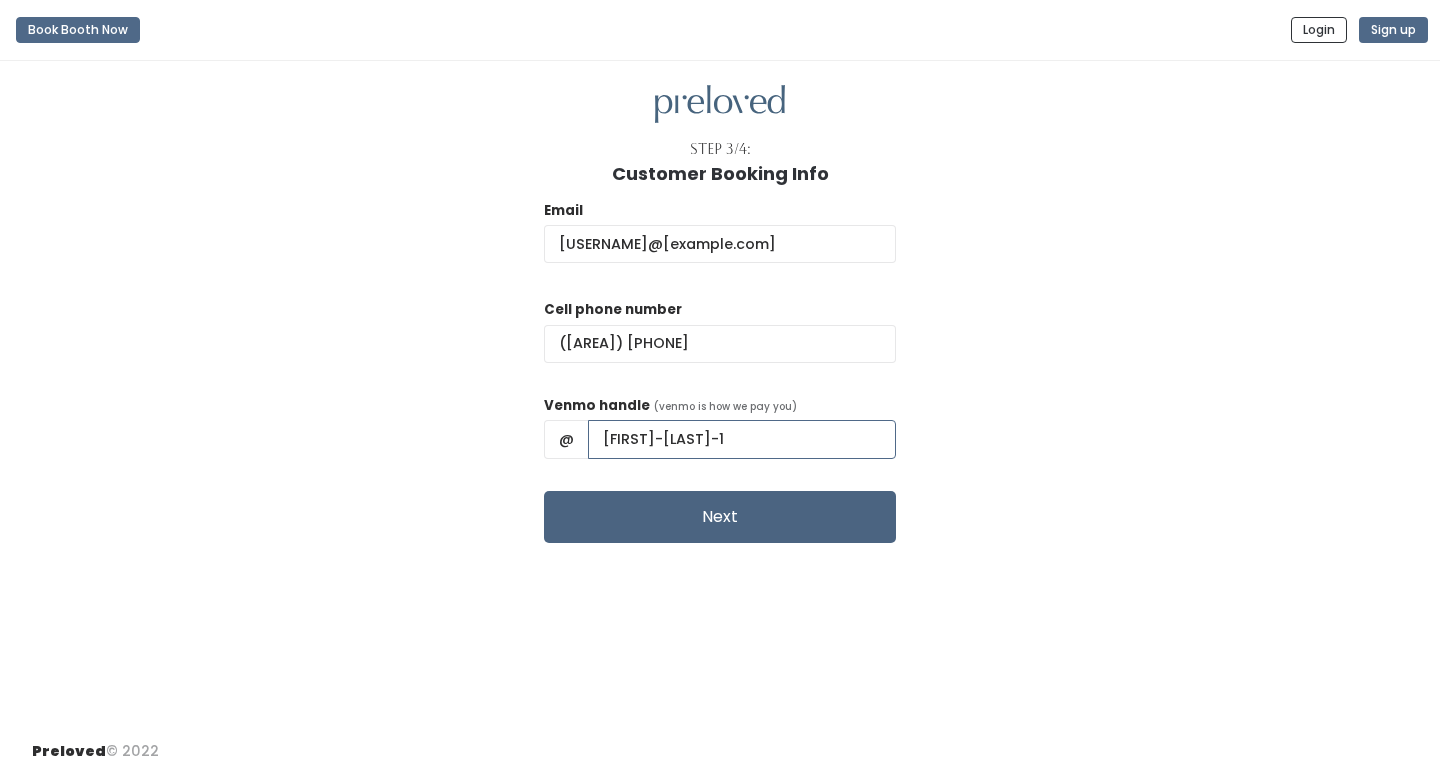 type on "Mele-Fangu-1" 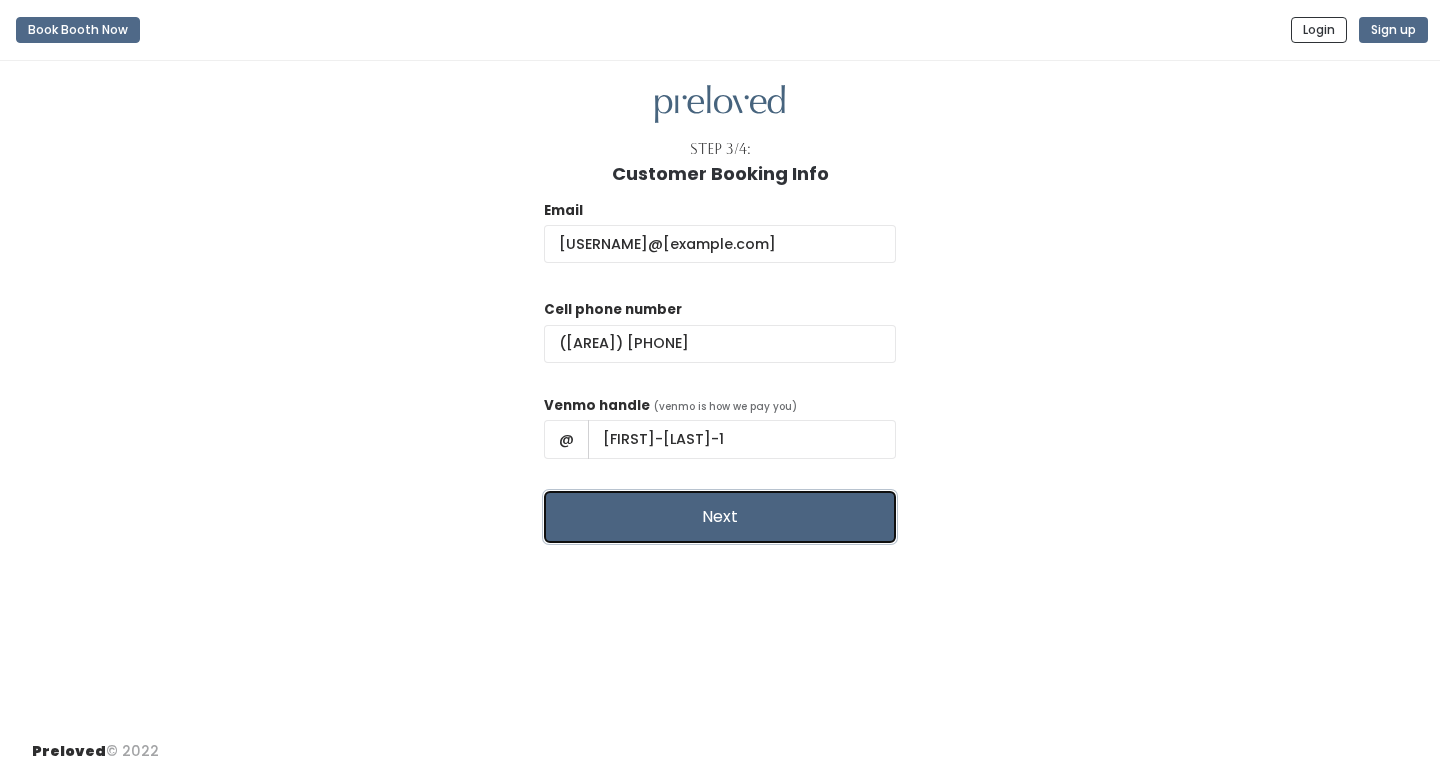 click on "Next" at bounding box center [720, 517] 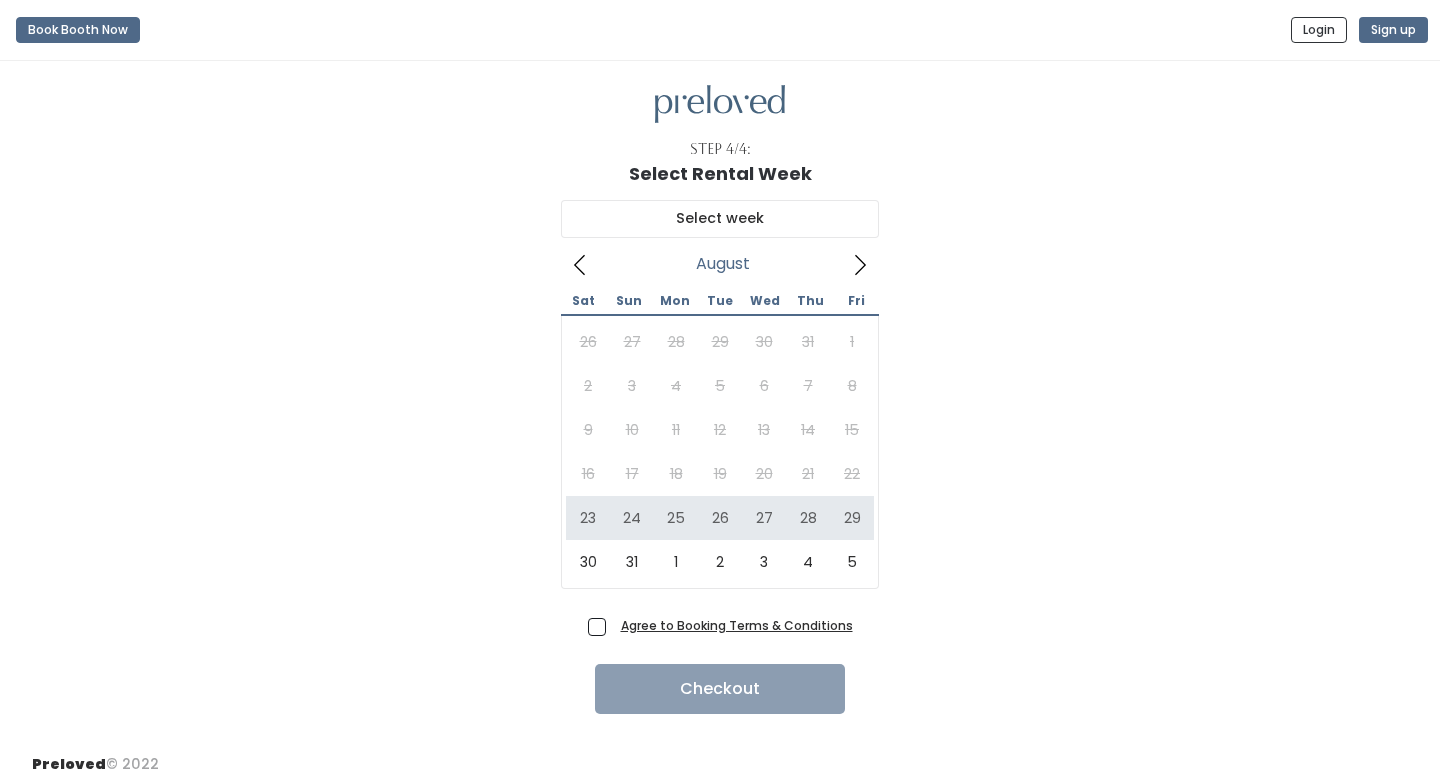 scroll, scrollTop: 0, scrollLeft: 0, axis: both 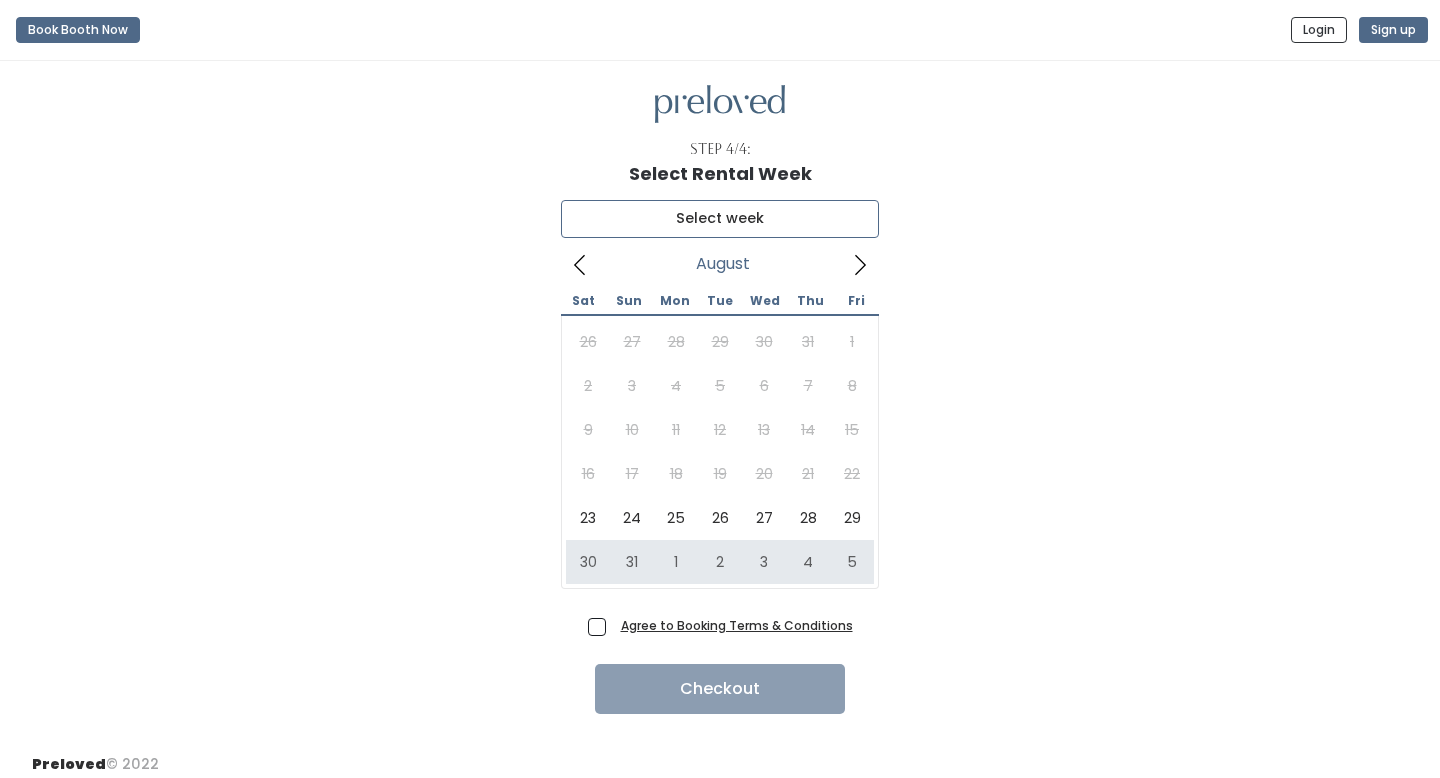 type on "[MONTH] [NUMBER] to [MONTH] [NUMBER]" 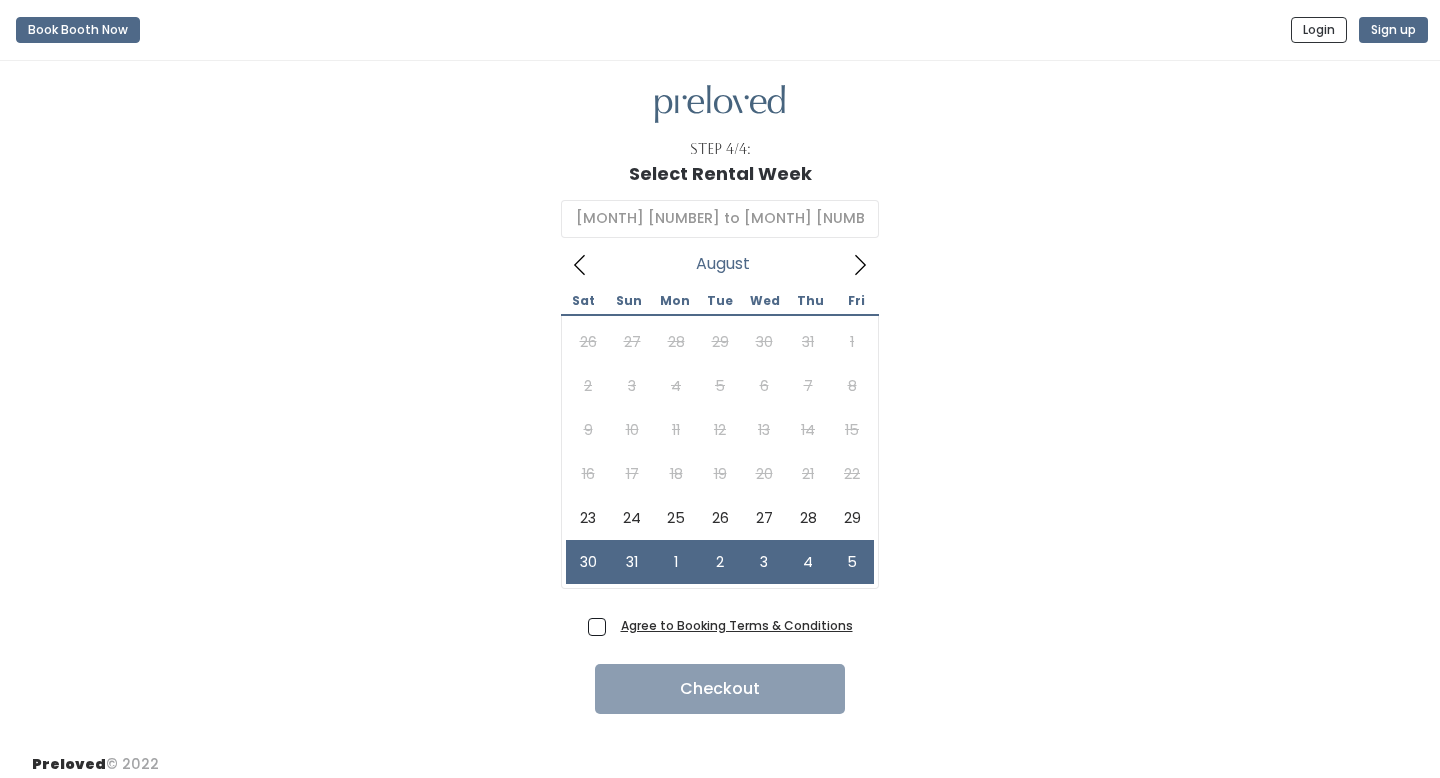 click on "Agree to Booking Terms & Conditions" at bounding box center [733, 625] 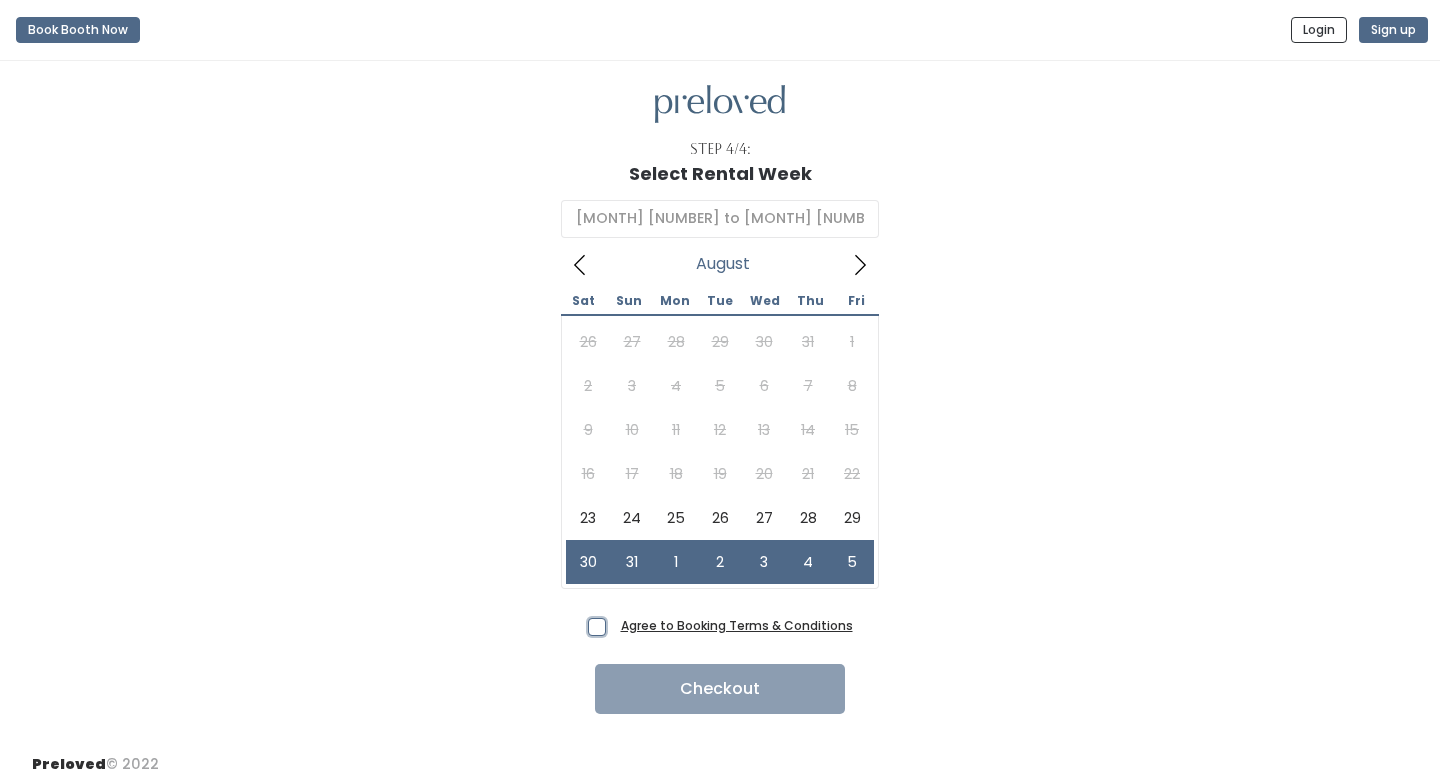 click on "Agree to Booking Terms & Conditions" at bounding box center (619, 621) 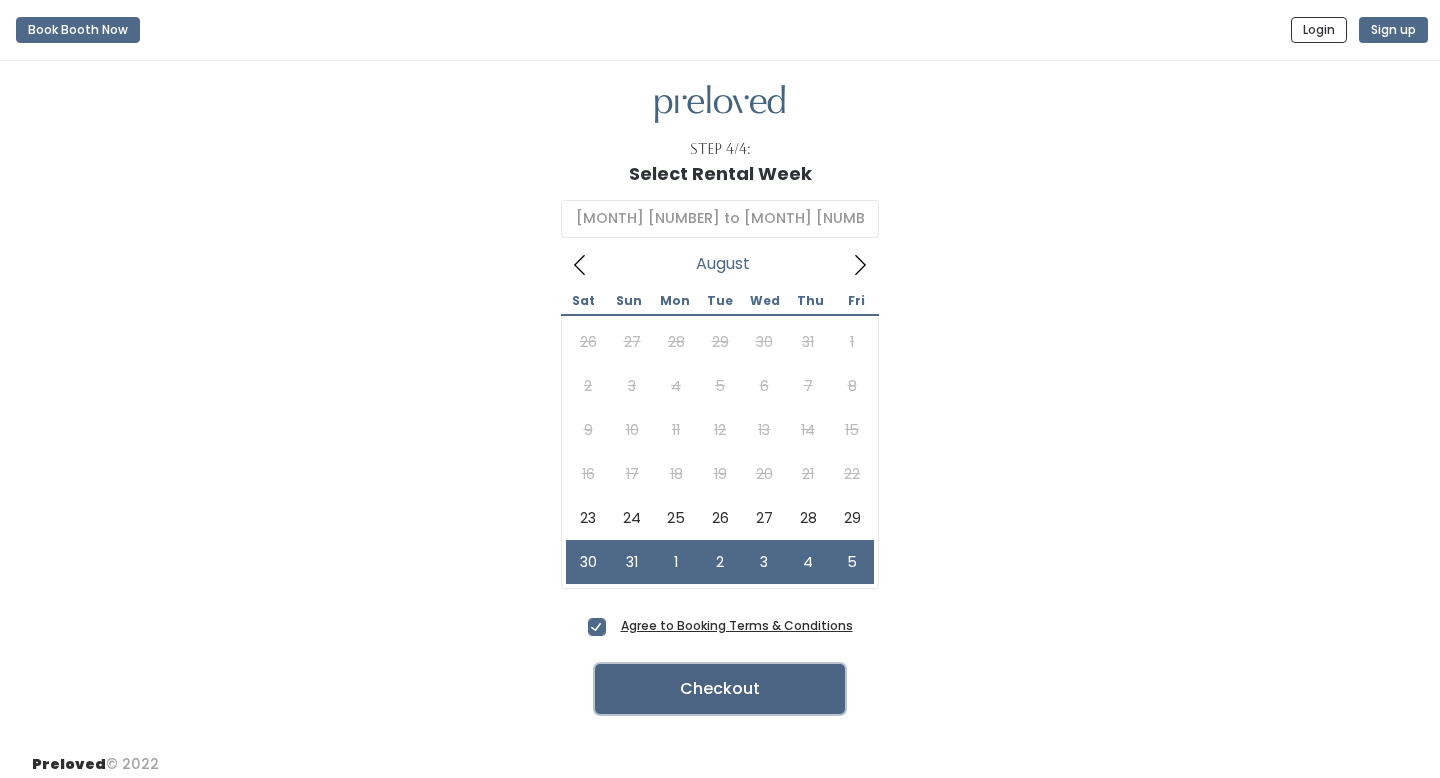 click on "Checkout" at bounding box center [720, 689] 